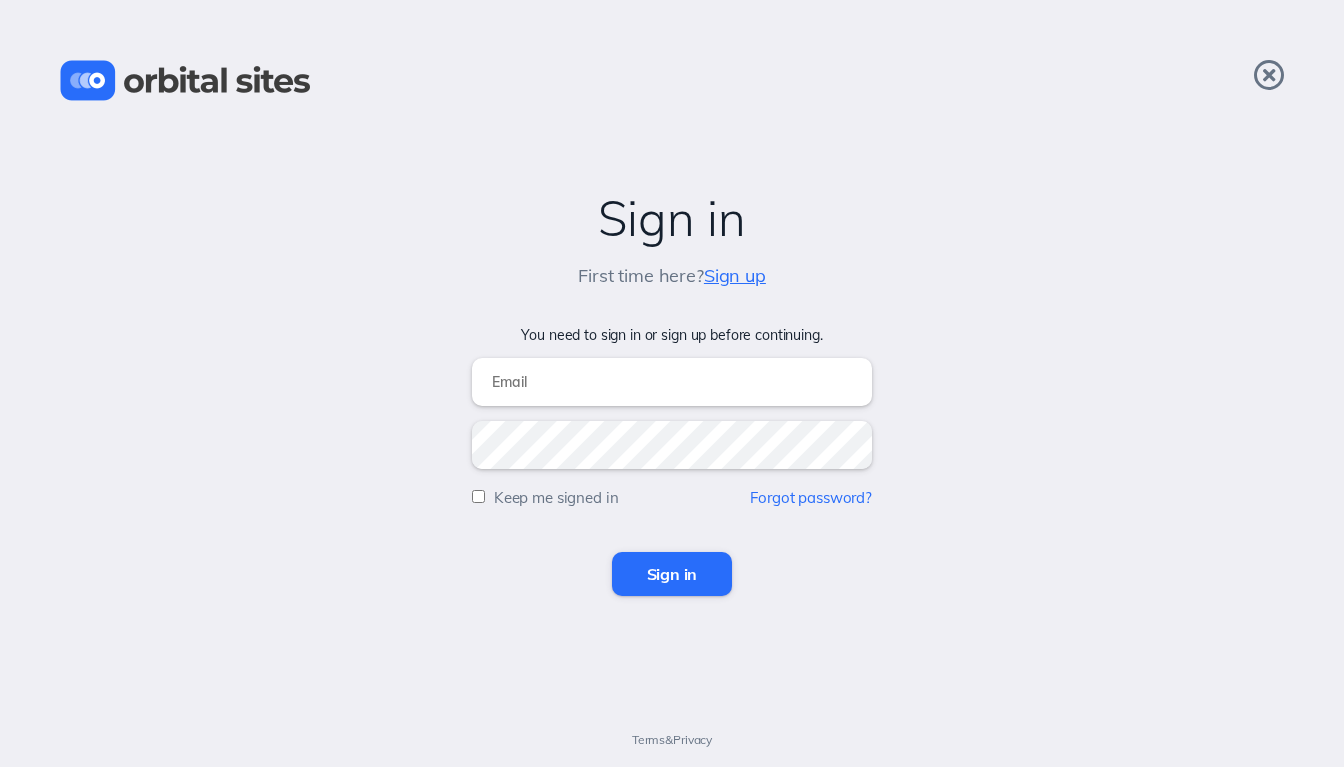 scroll, scrollTop: 0, scrollLeft: 0, axis: both 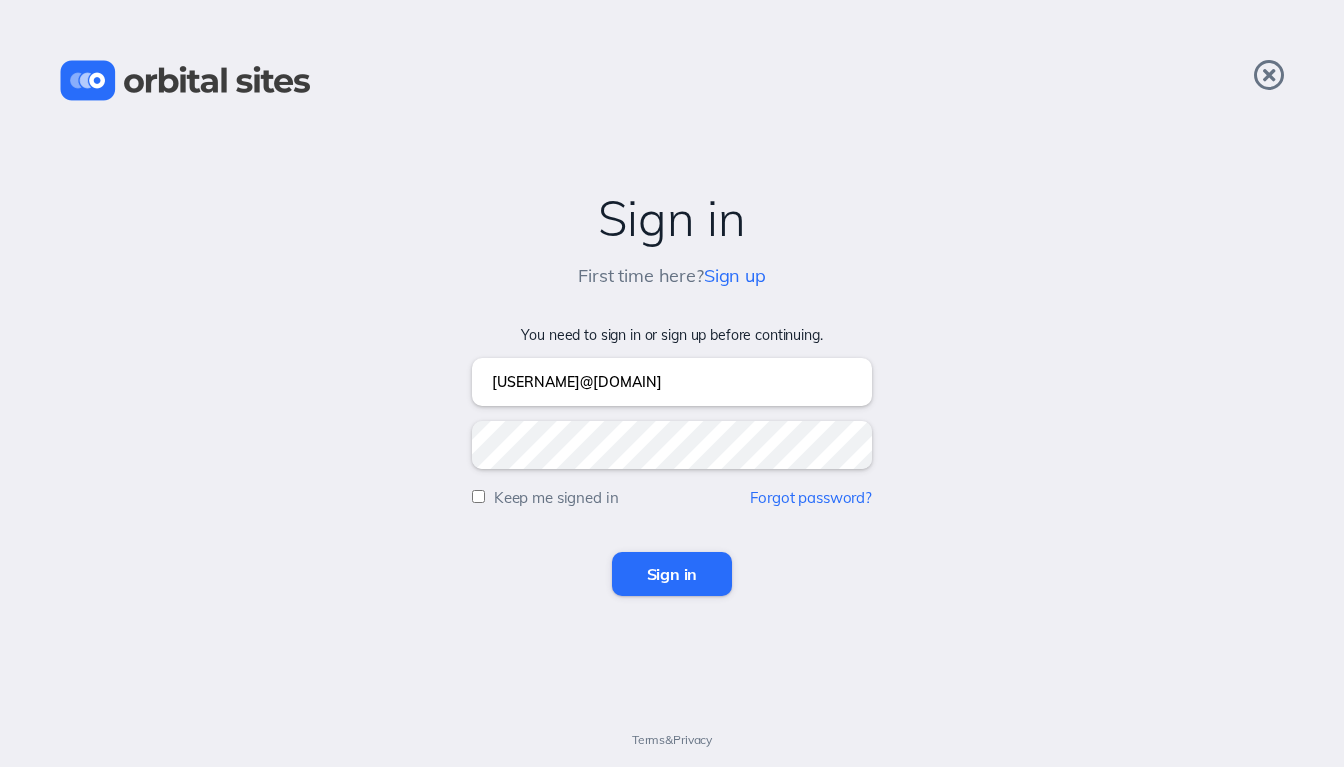 click on "Sign in" at bounding box center [672, 574] 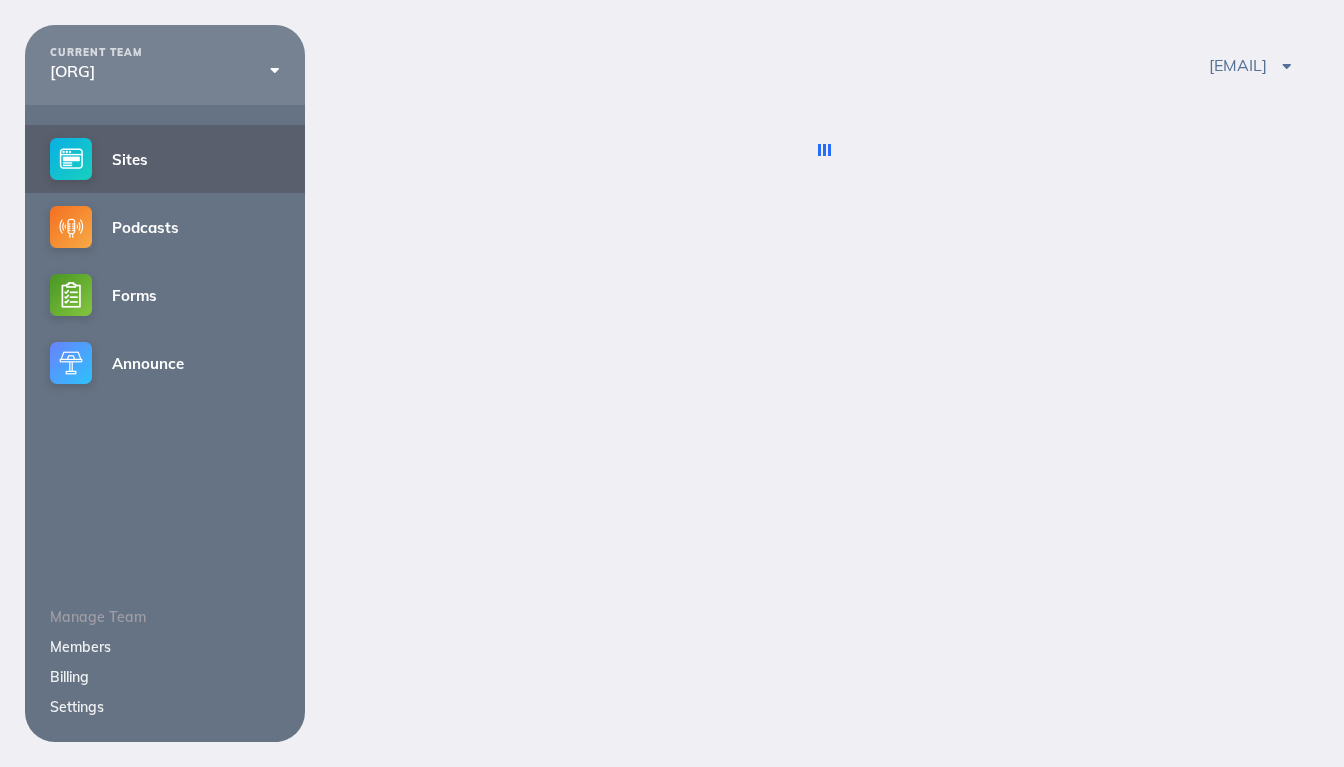 scroll, scrollTop: 0, scrollLeft: 0, axis: both 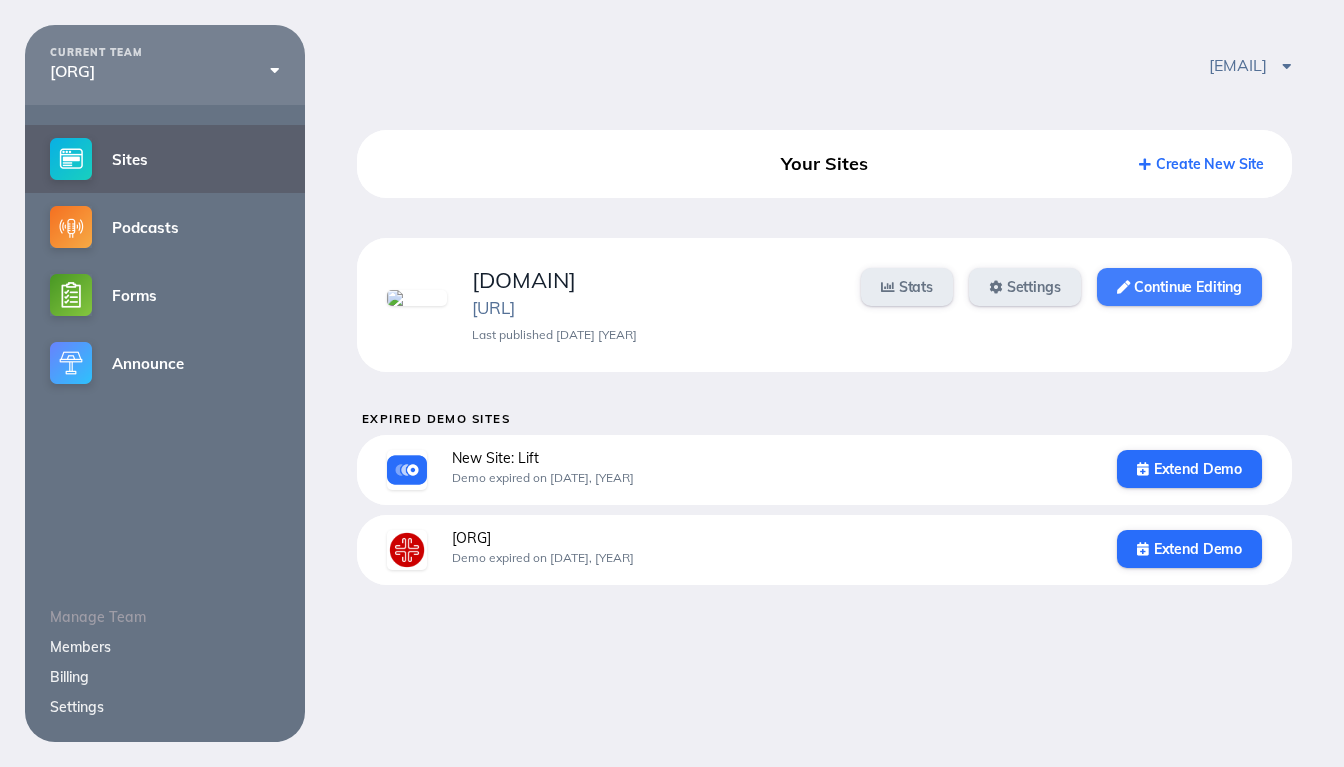 click on "Continue Editing" at bounding box center [1179, 287] 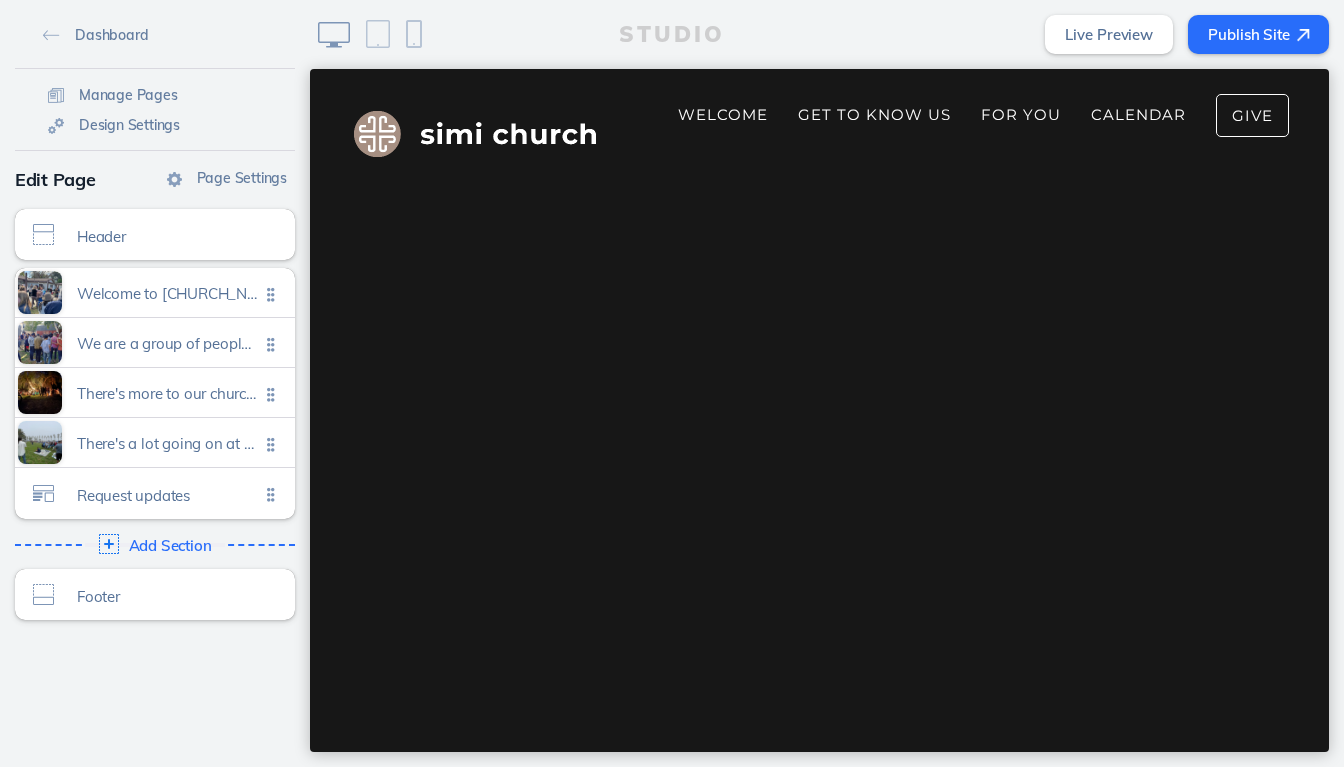 scroll, scrollTop: 0, scrollLeft: 0, axis: both 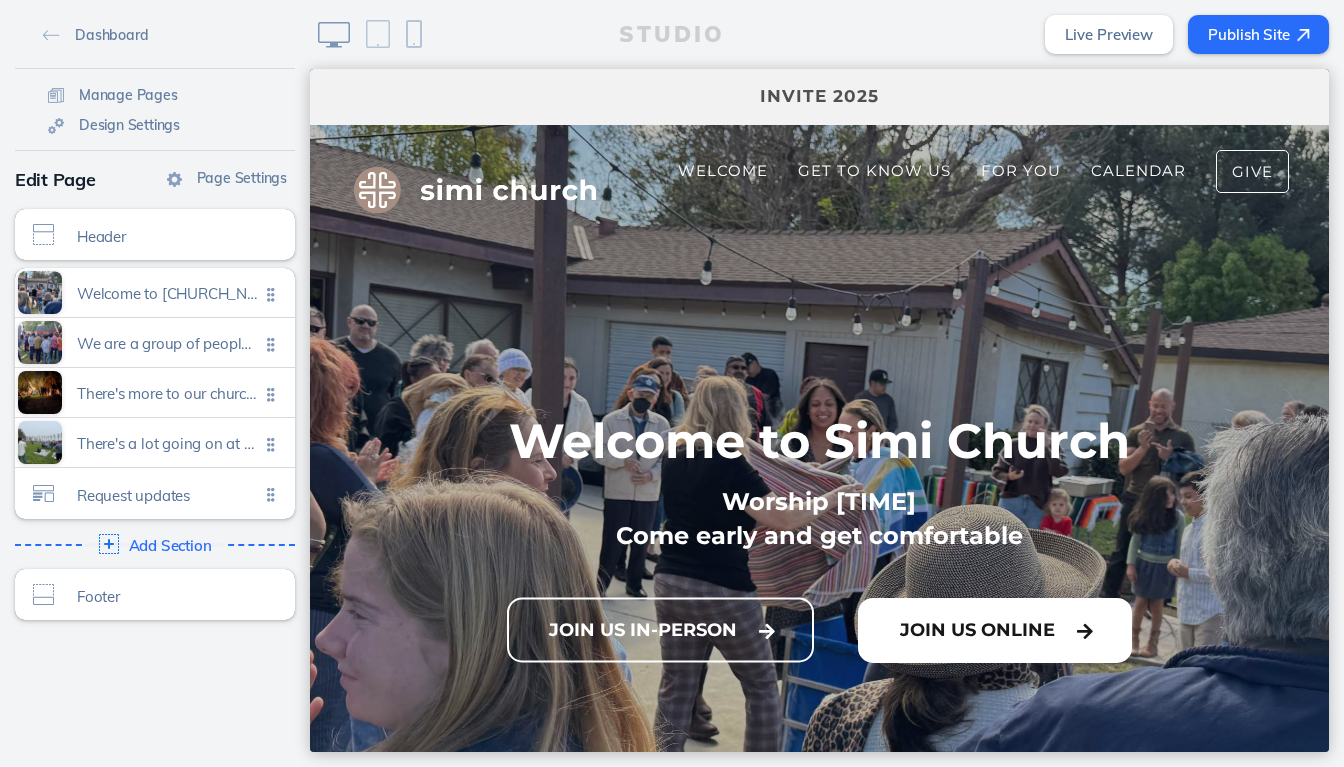 click on "Join Us Online" at bounding box center [995, 630] 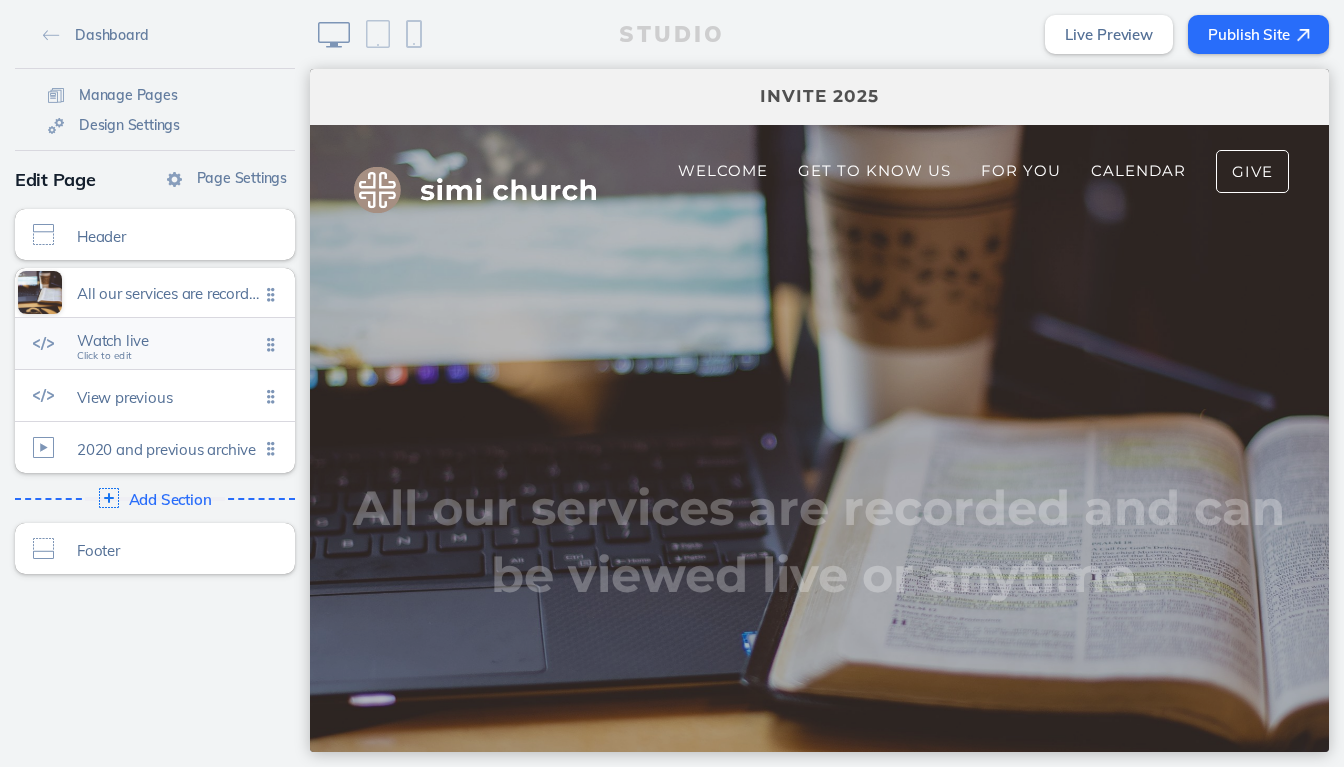 click on "Watch live" 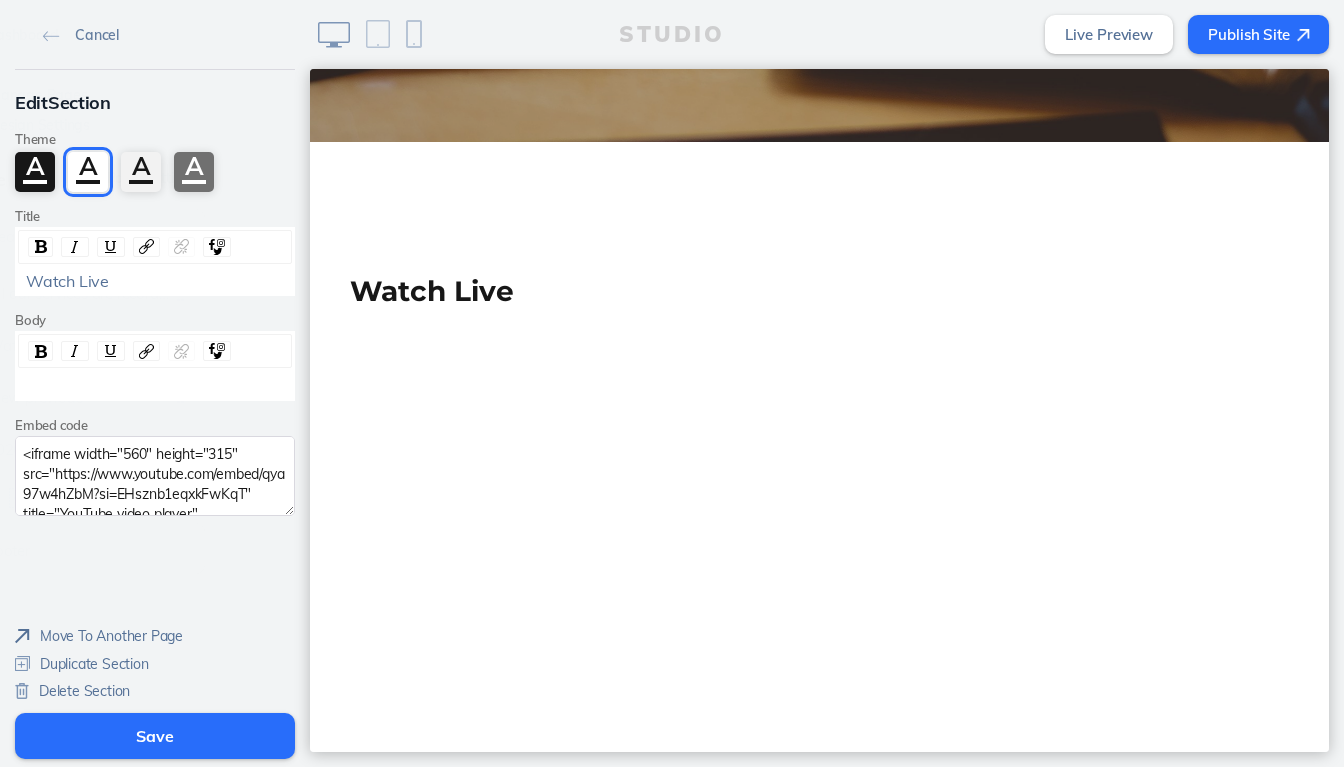 scroll, scrollTop: 836, scrollLeft: 0, axis: vertical 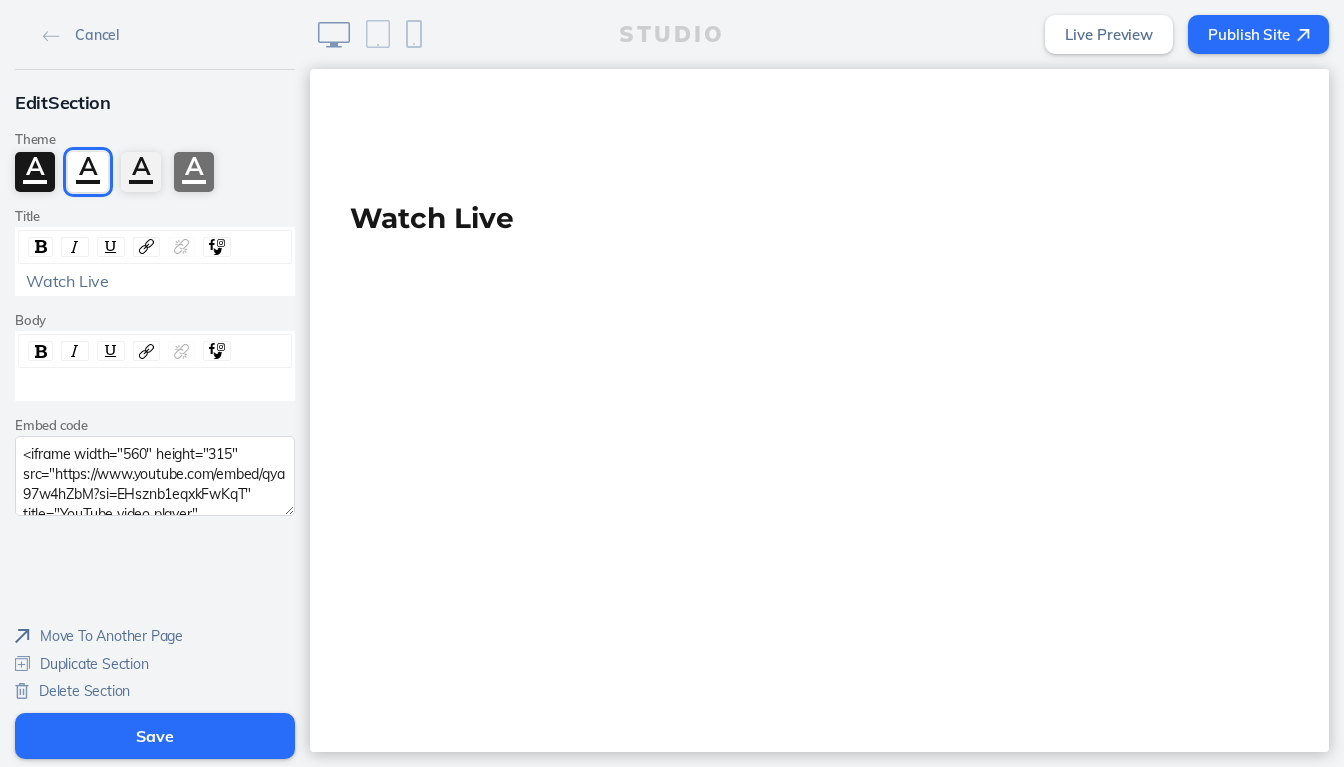 click on "<iframe width="560" height="315" src="https://www.youtube.com/embed/qya97w4hZbM?si=EHsznb1eqxkFwKqT" title="YouTube video player" frameborder="0" allow="accelerometer; autoplay; clipboard-write; encrypted-media; gyroscope; picture-in-picture; web-share" referrerpolicy="strict-origin-when-cross-origin" allowfullscreen></iframe>" 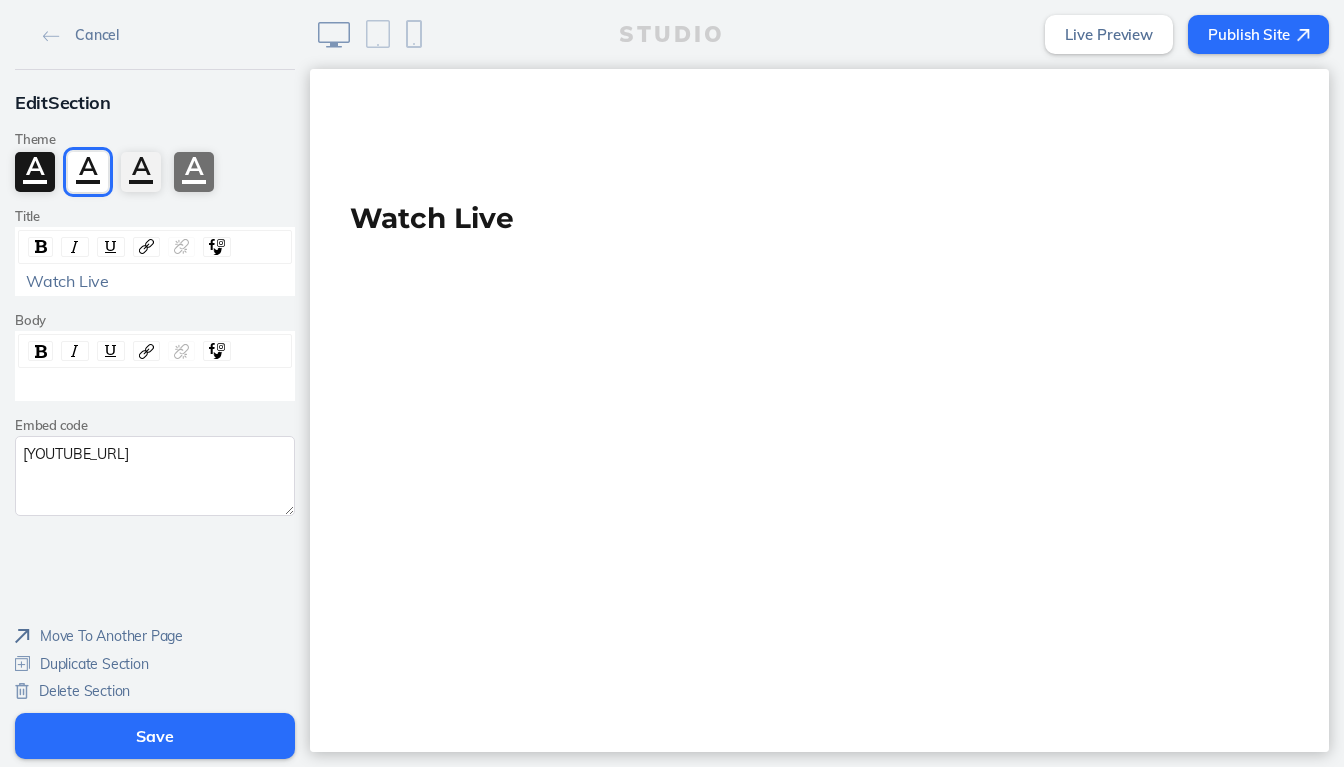 paste on "<iframe width="560" height="315" src="https://www.youtube.com/embed/LXhH-jecbnA?si=-imELm3MAzs5rWZv" title="YouTube video player" frameborder="0" allow="accelerometer; autoplay; clipboard-write; encrypted-media; gyroscope; picture-in-picture; web-share" referrerpolicy="strict-origin-when-cross-origin" allowfullscreen></iframe>" 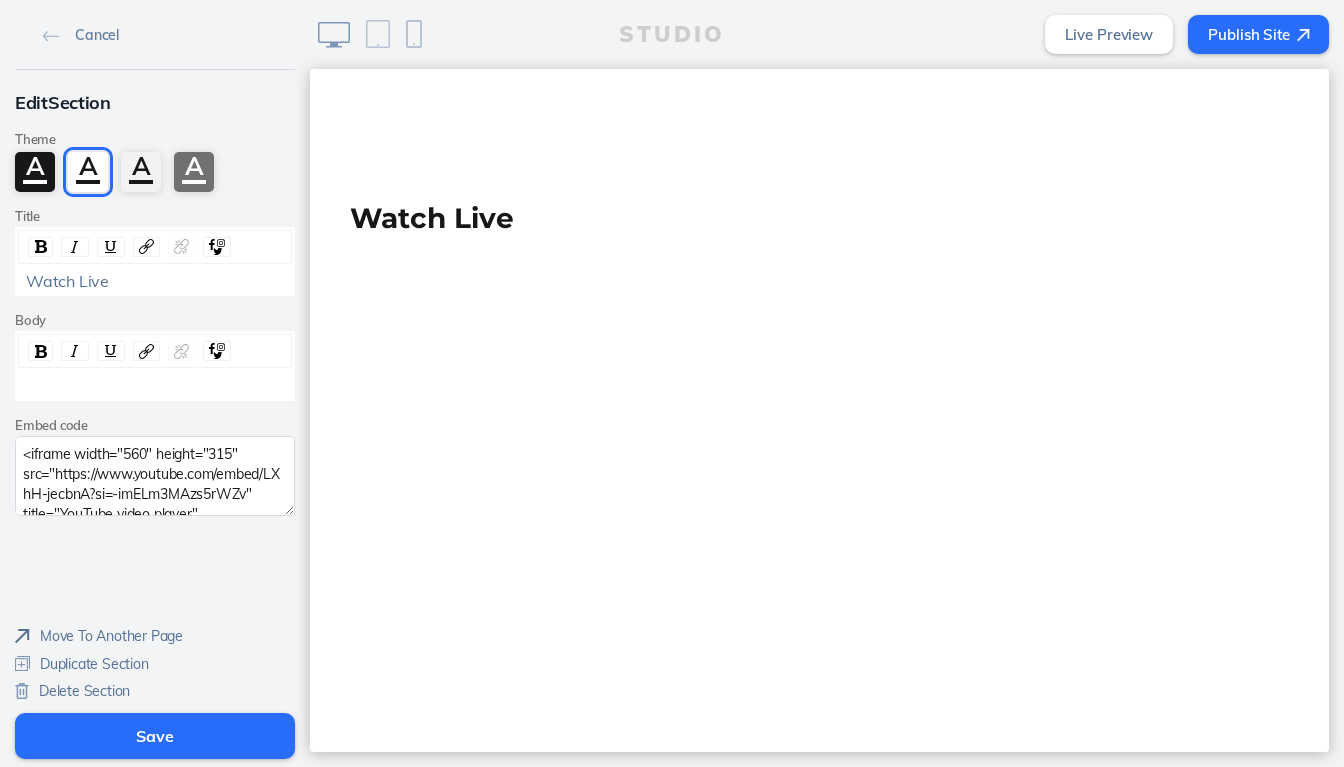 scroll, scrollTop: 128, scrollLeft: 0, axis: vertical 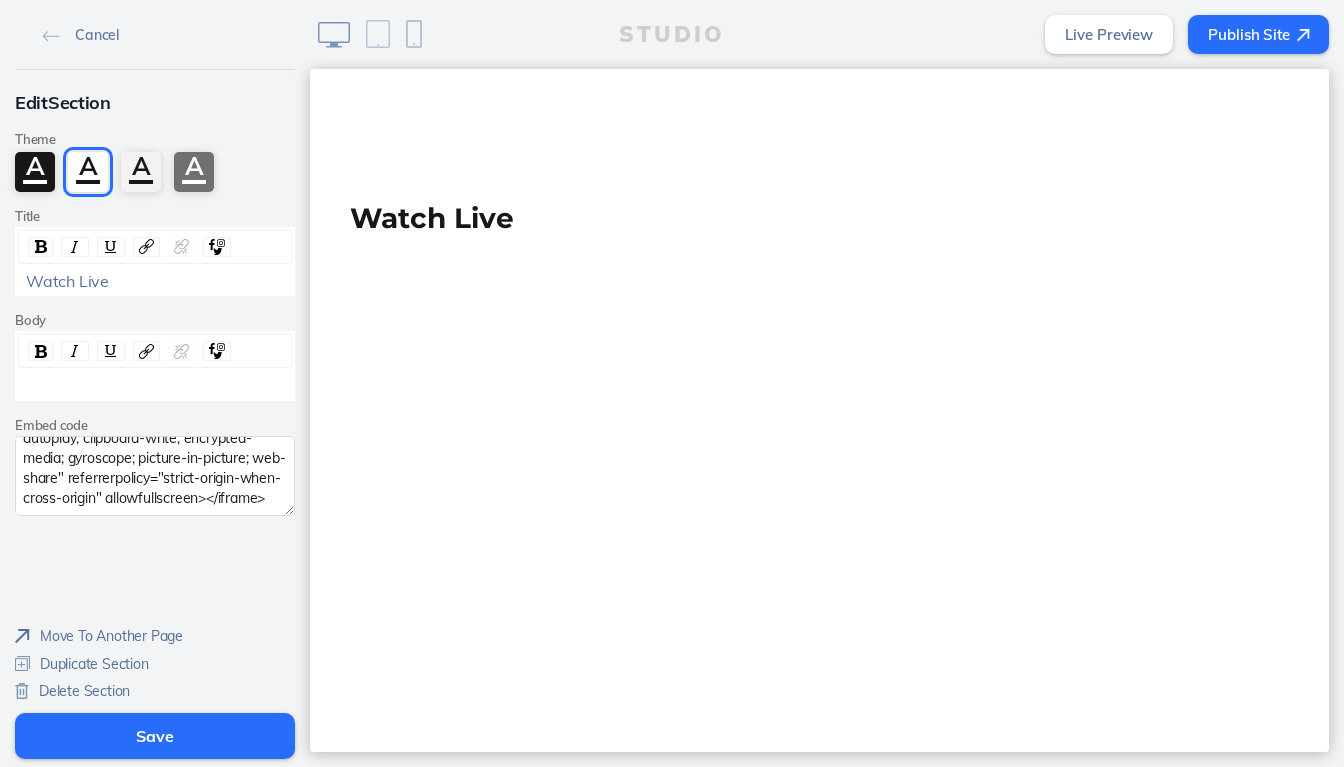 type on "<iframe width="560" height="315" src="https://www.youtube.com/embed/LXhH-jecbnA?si=-imELm3MAzs5rWZv" title="YouTube video player" frameborder="0" allow="accelerometer; autoplay; clipboard-write; encrypted-media; gyroscope; picture-in-picture; web-share" referrerpolicy="strict-origin-when-cross-origin" allowfullscreen></iframe>" 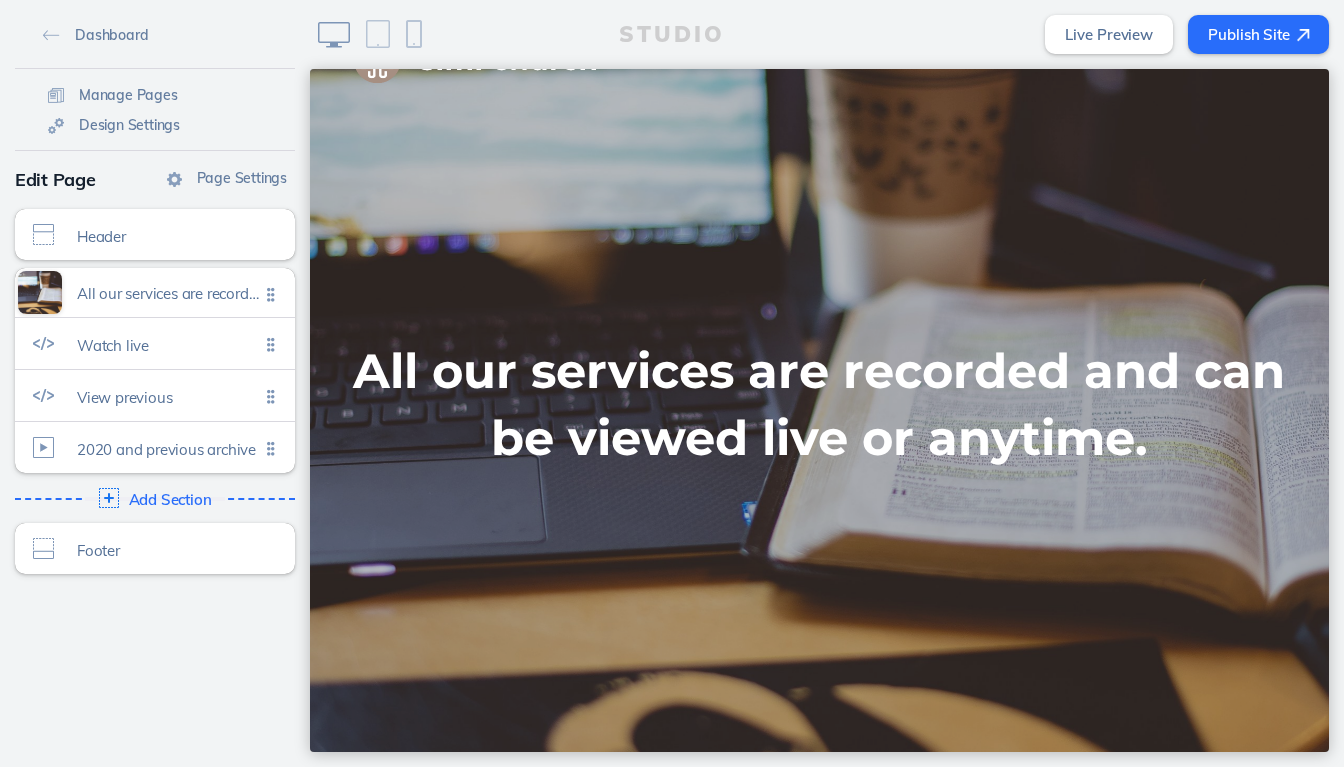 scroll, scrollTop: 0, scrollLeft: 0, axis: both 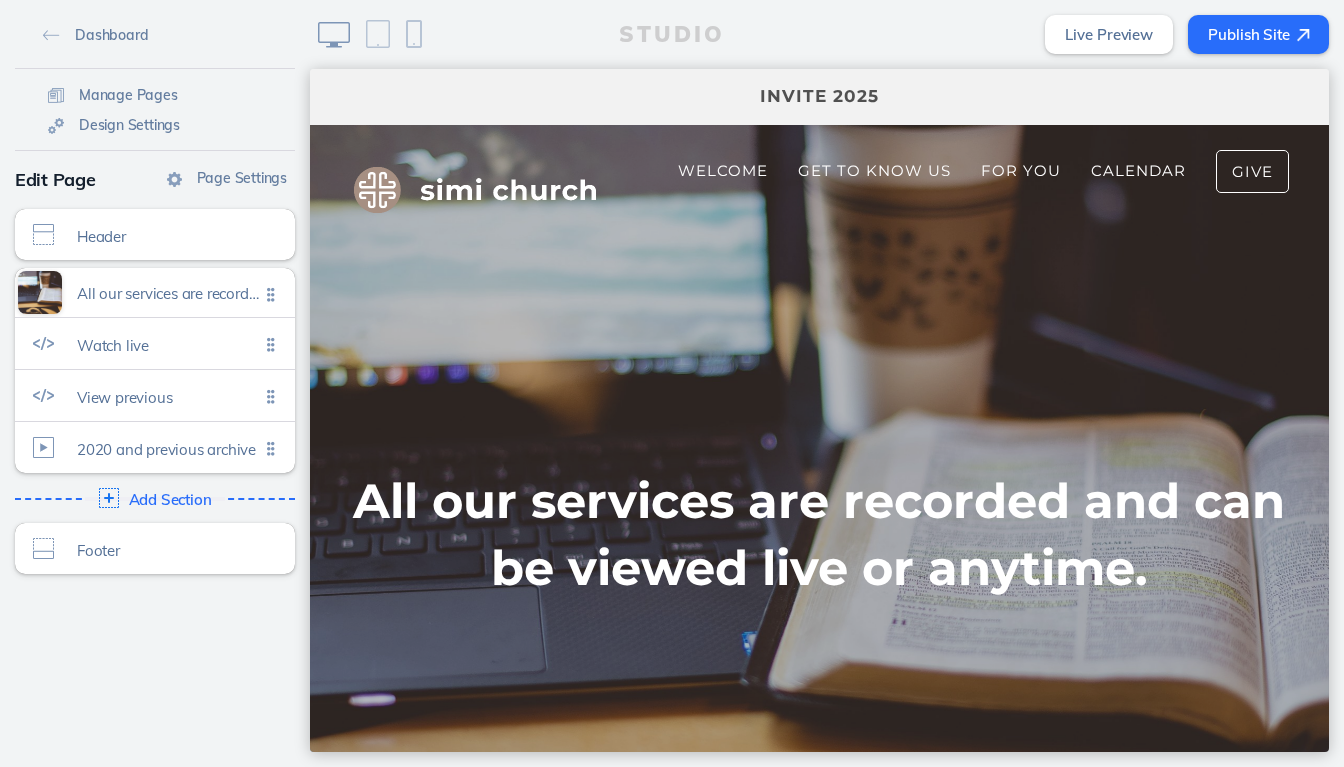 click on "Publish Site" 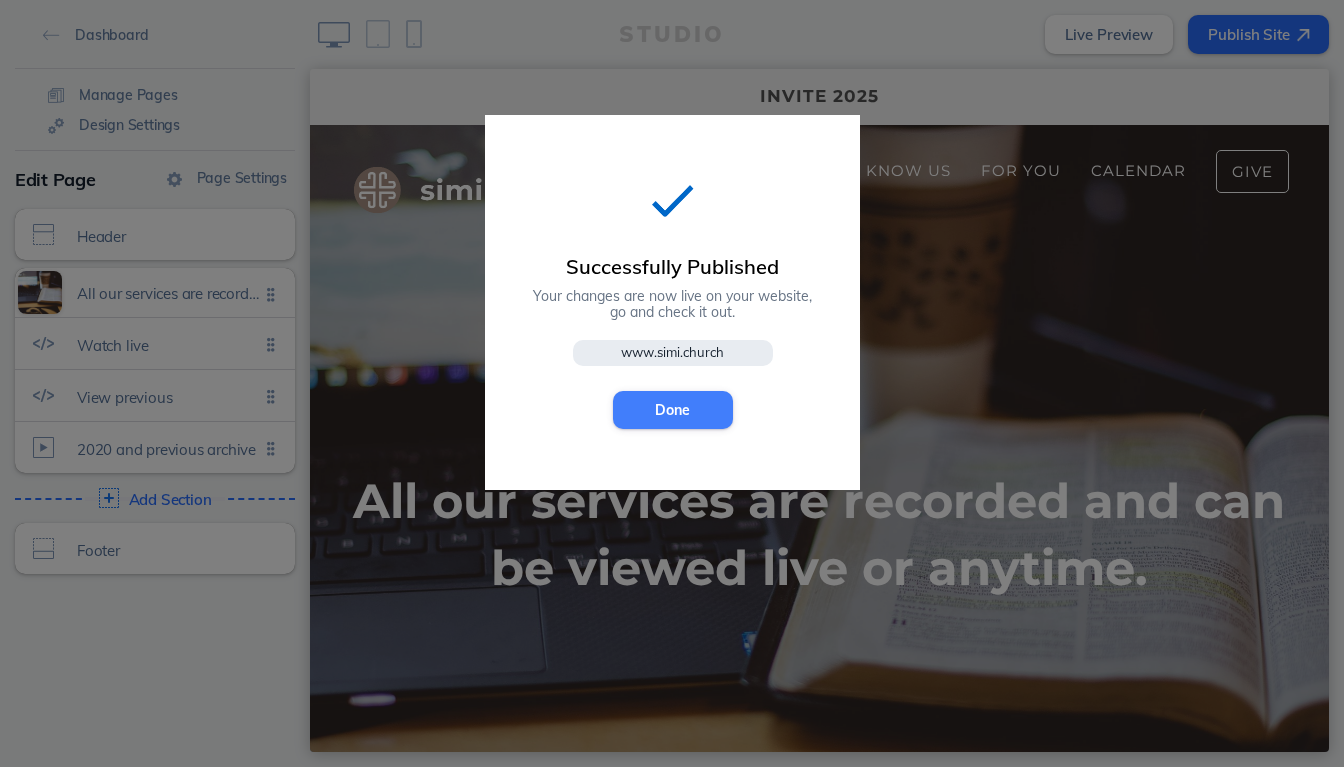 click on "Done" 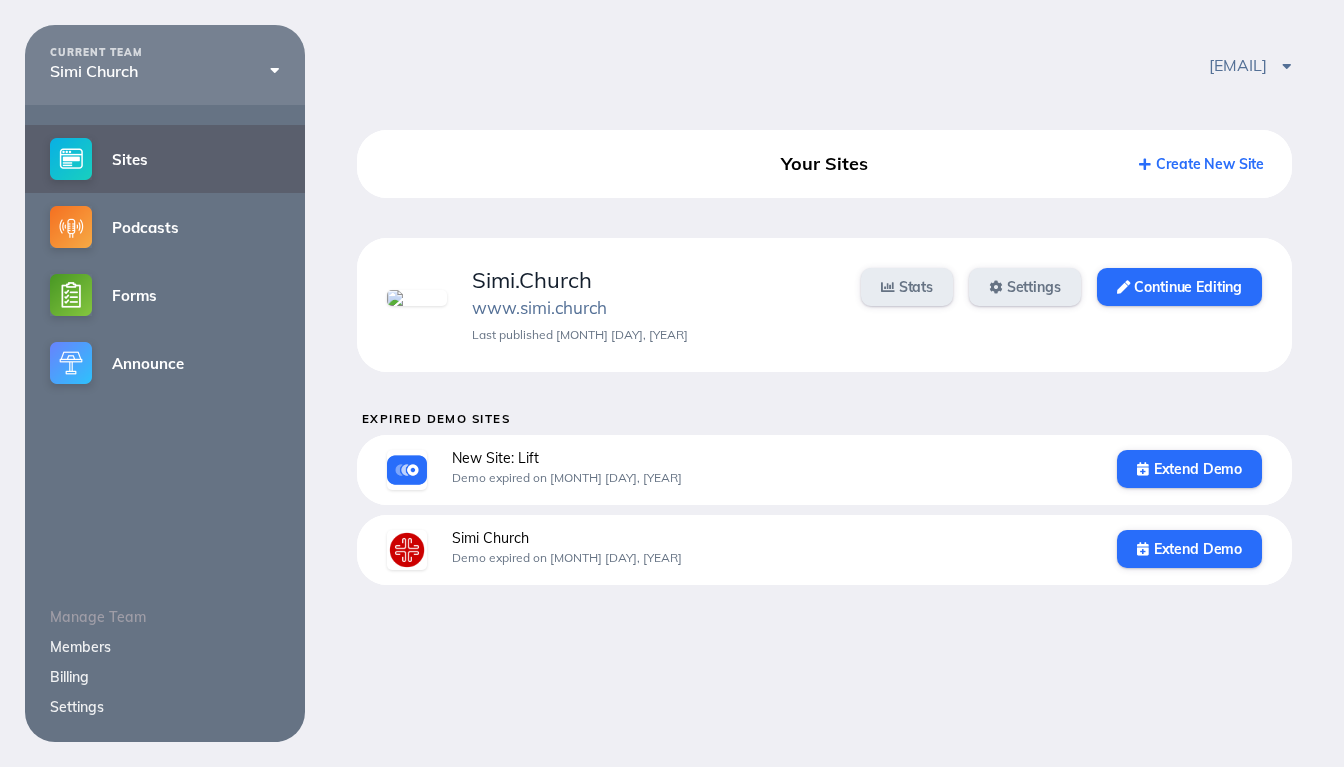 scroll, scrollTop: 0, scrollLeft: 0, axis: both 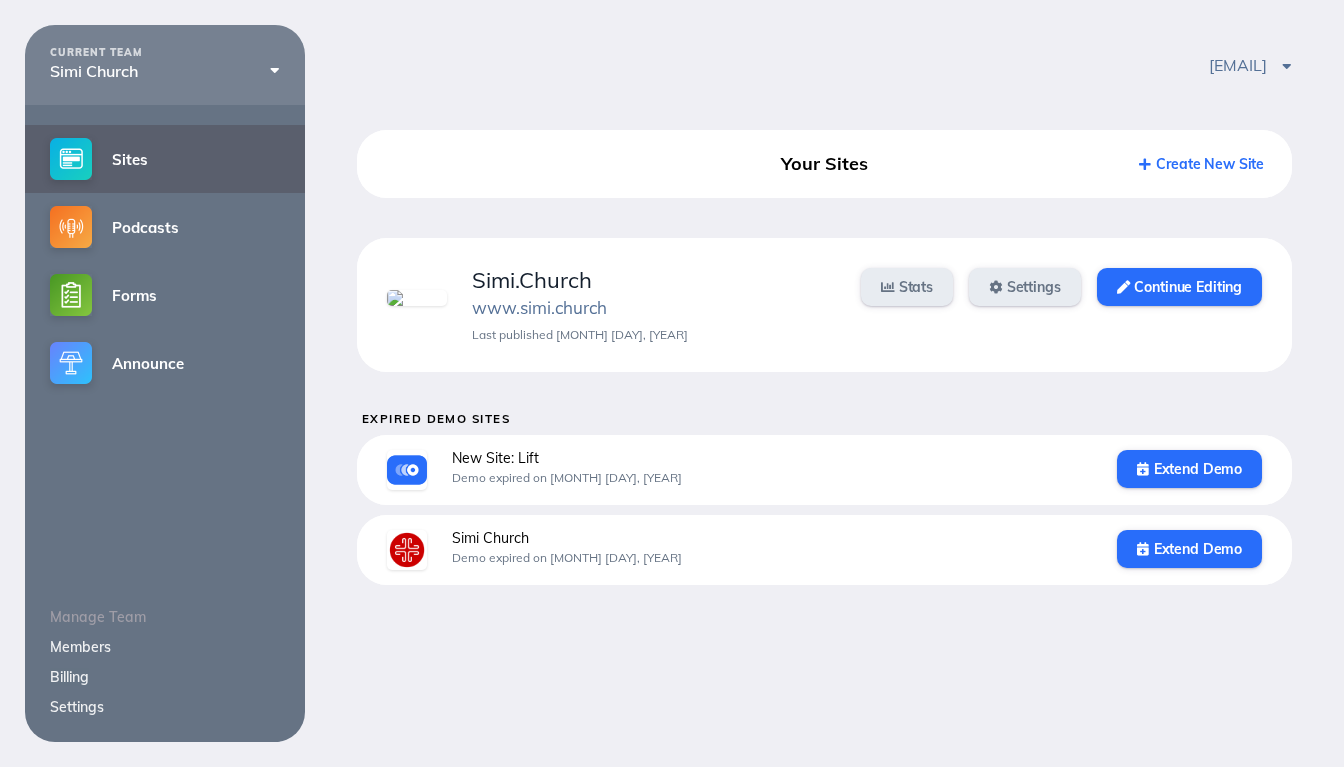 click on "Billing" at bounding box center [69, 677] 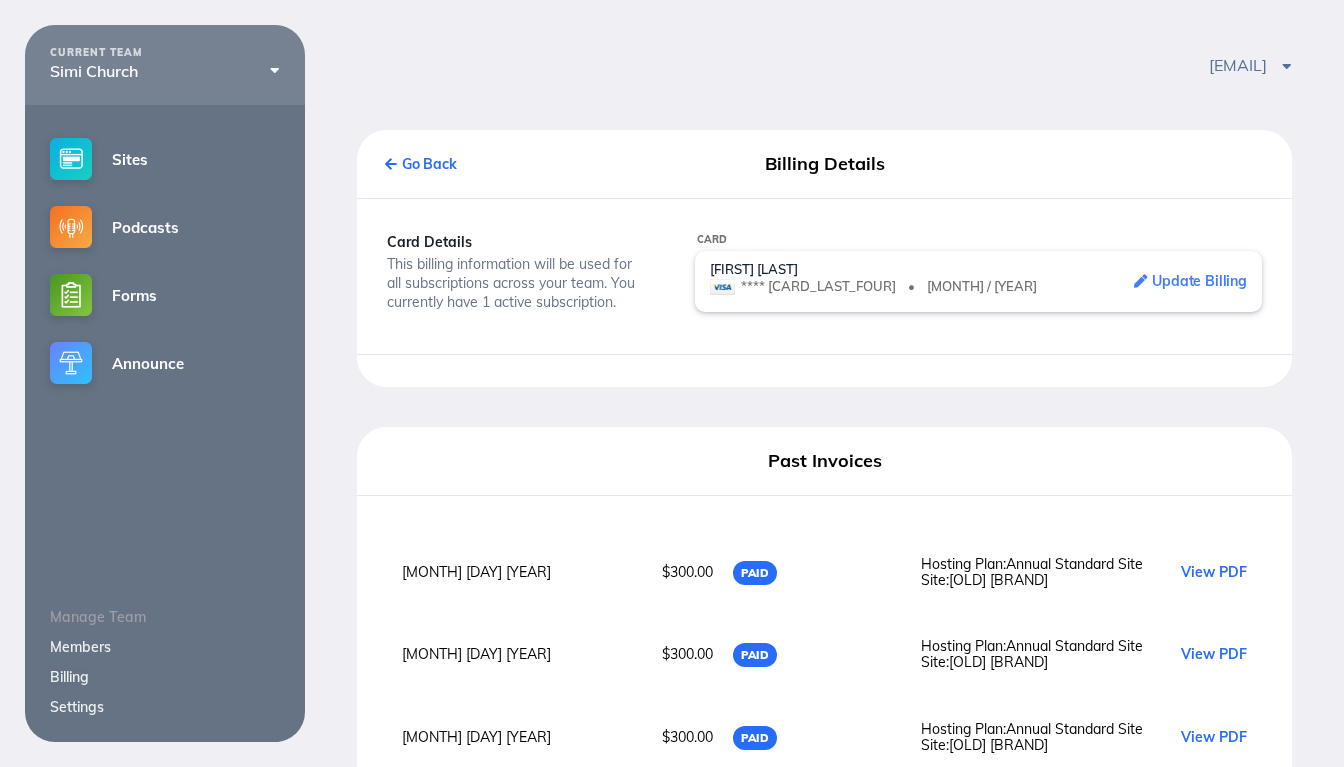 click on "Update Billing" at bounding box center [1190, 281] 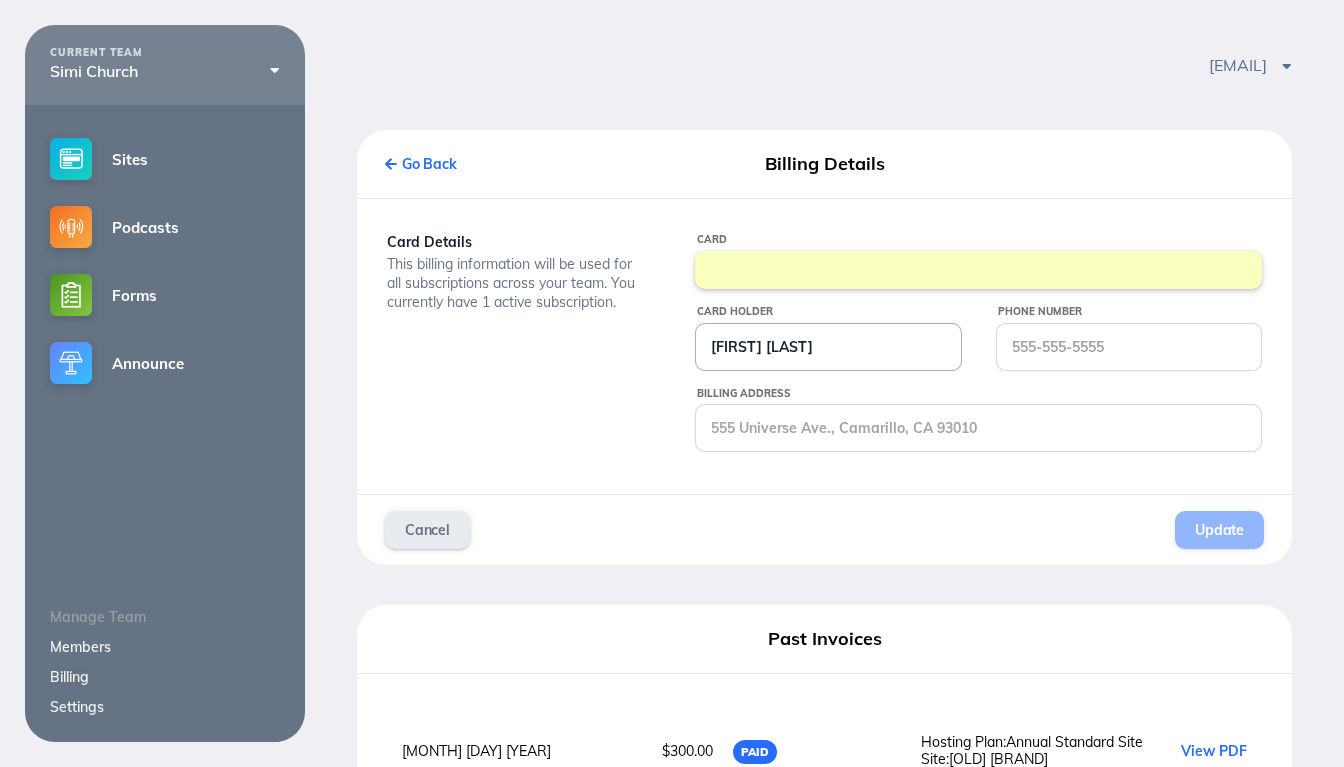 click on "Joe Collins" at bounding box center (828, 347) 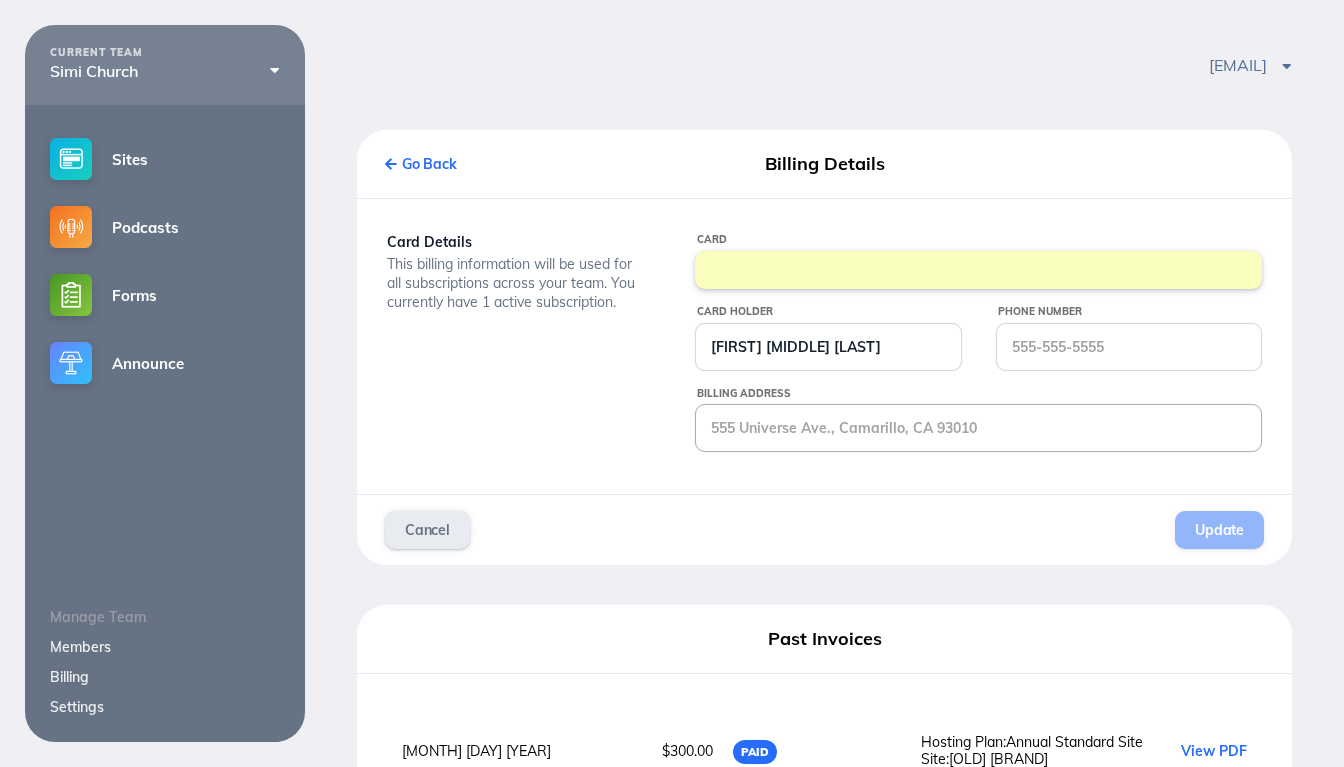 type on "Joseph K Collins" 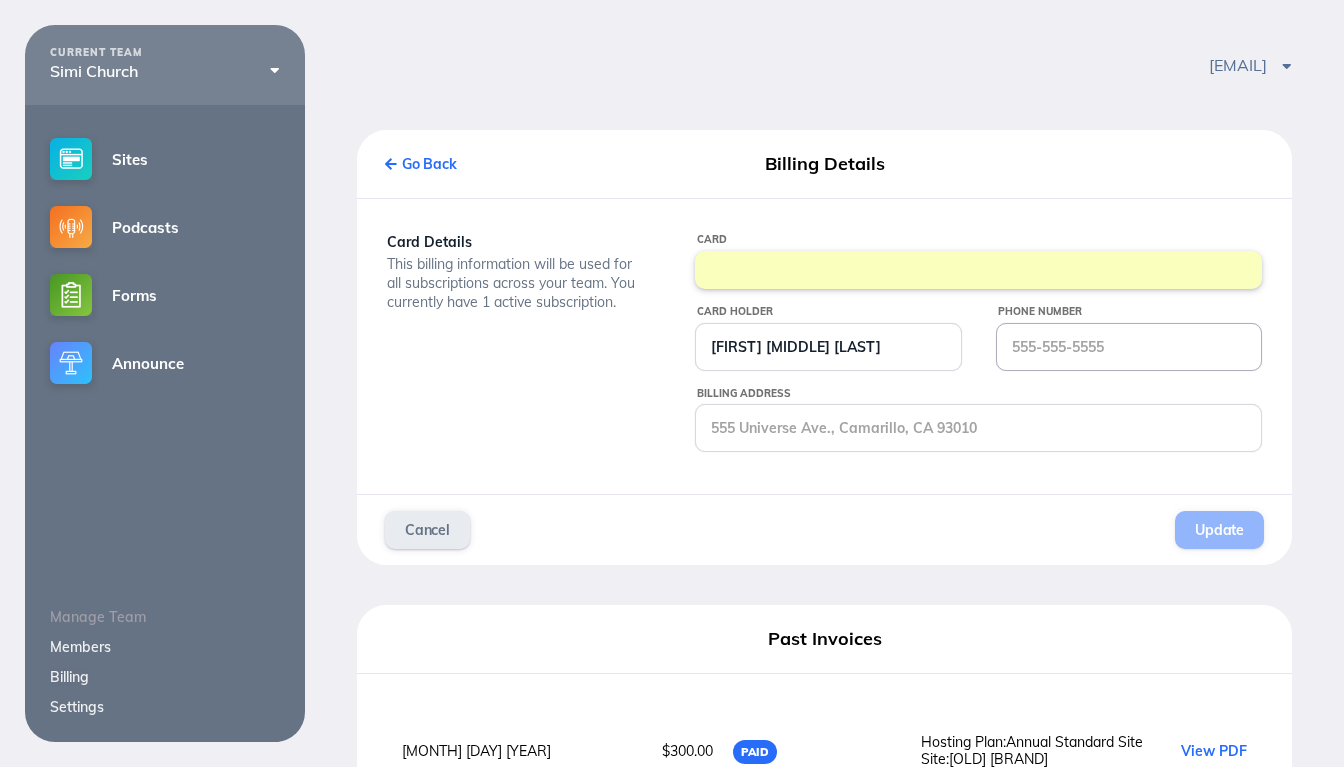 click on "Phone Number" at bounding box center [1129, 347] 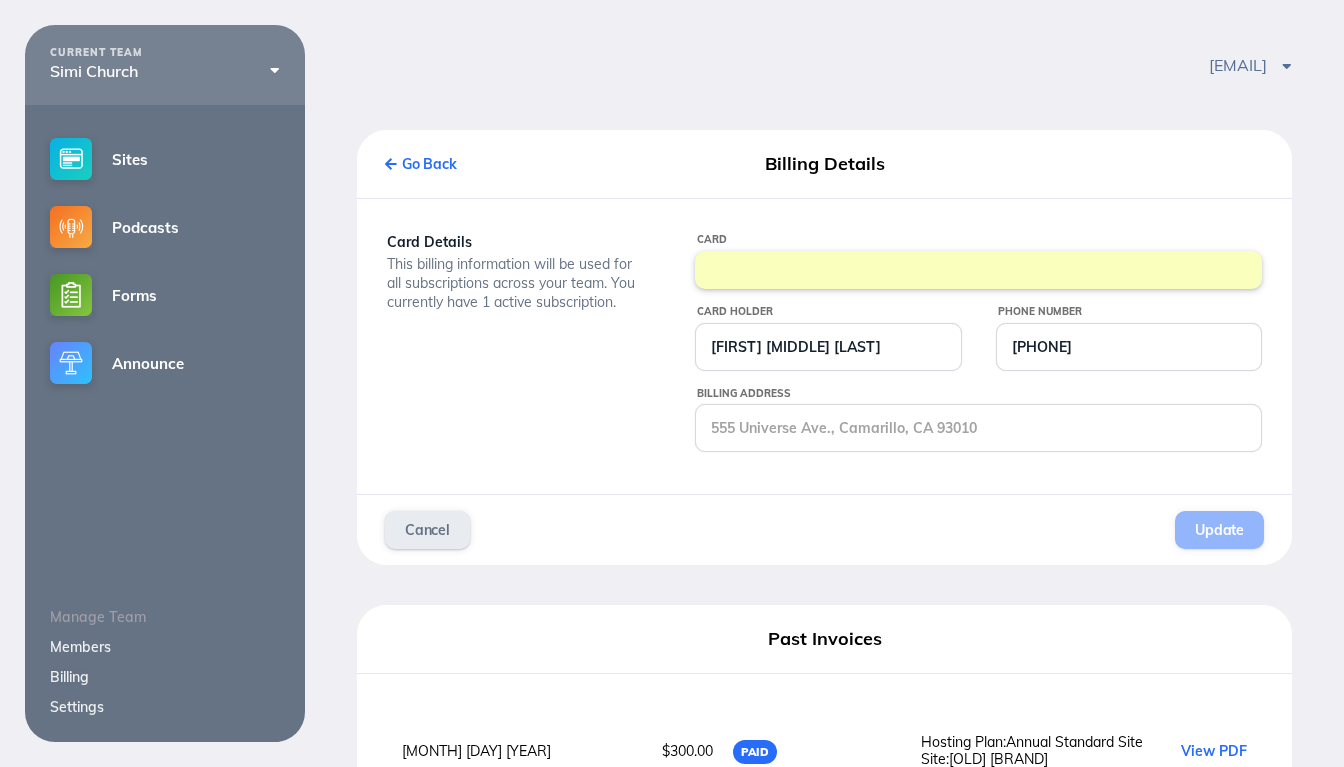 type on "8183598060" 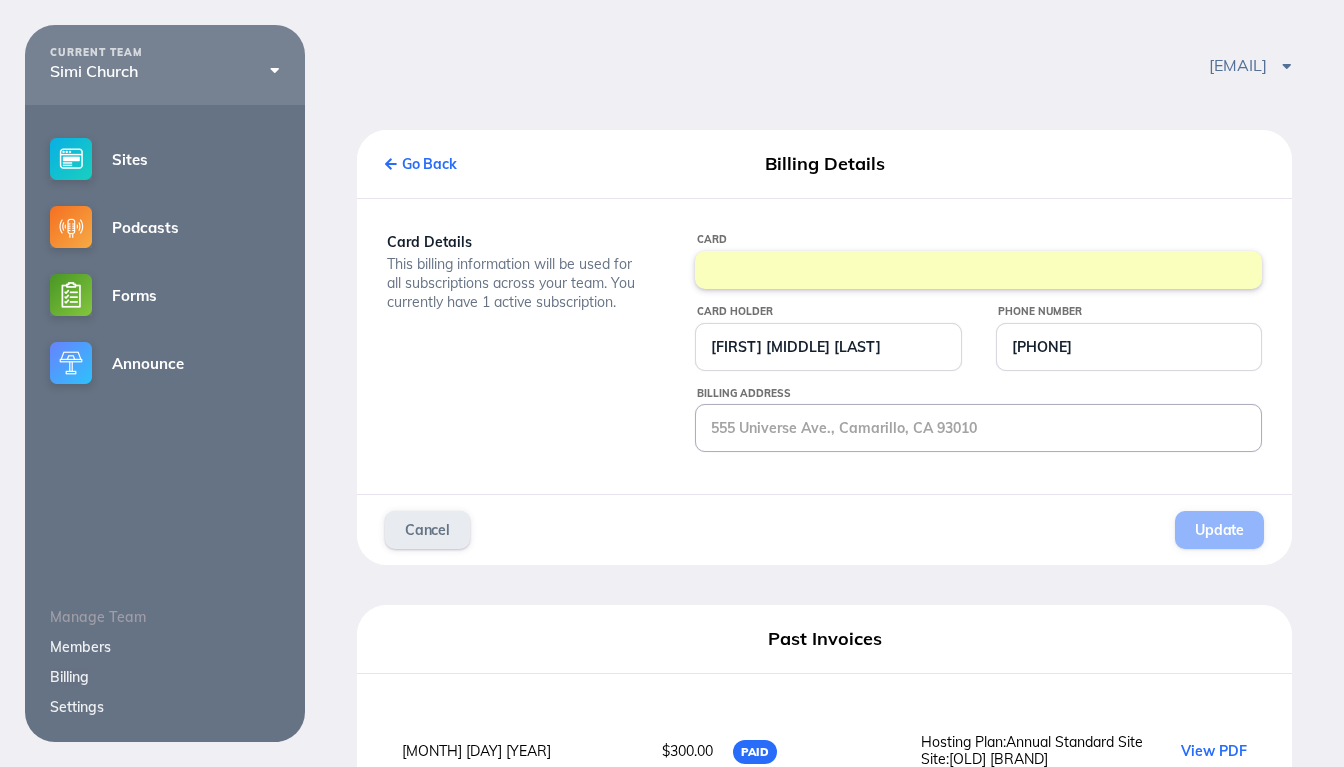 click on "Billing Address" at bounding box center (978, 428) 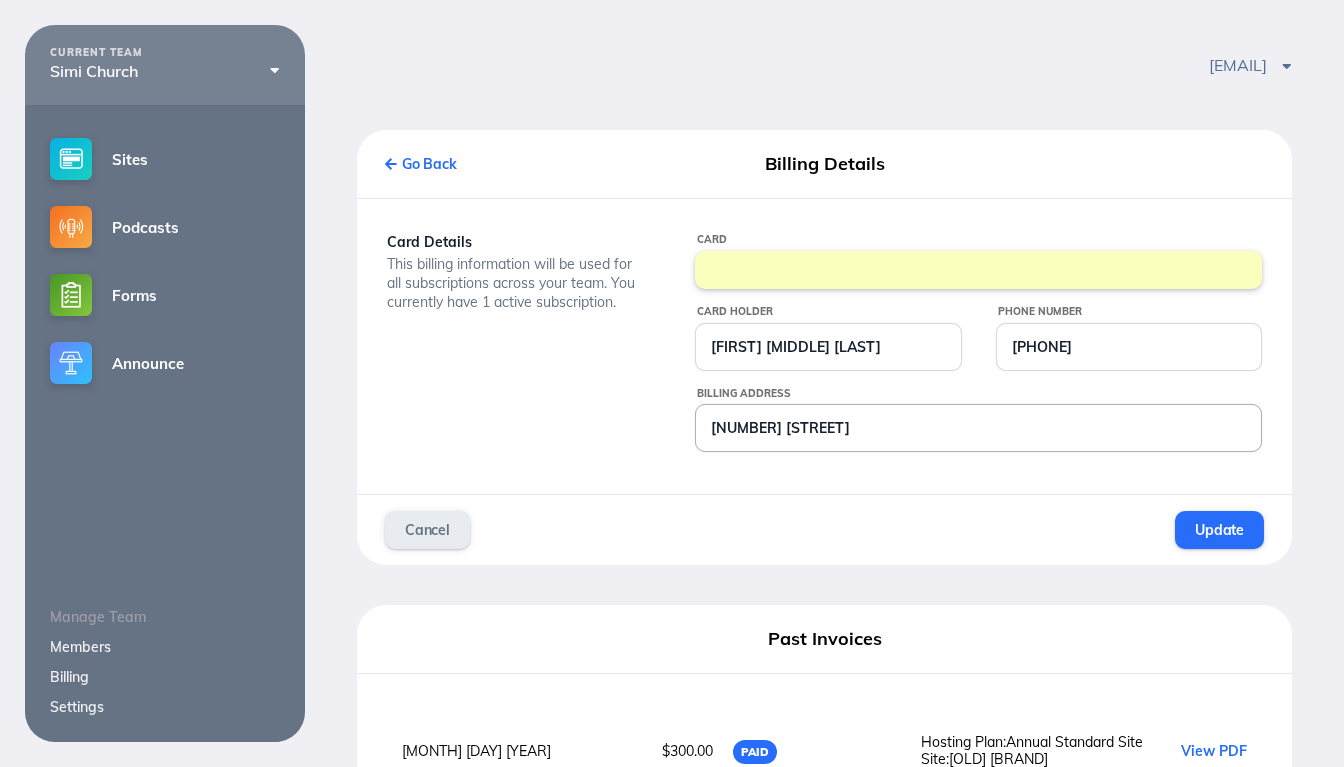 scroll, scrollTop: 0, scrollLeft: 0, axis: both 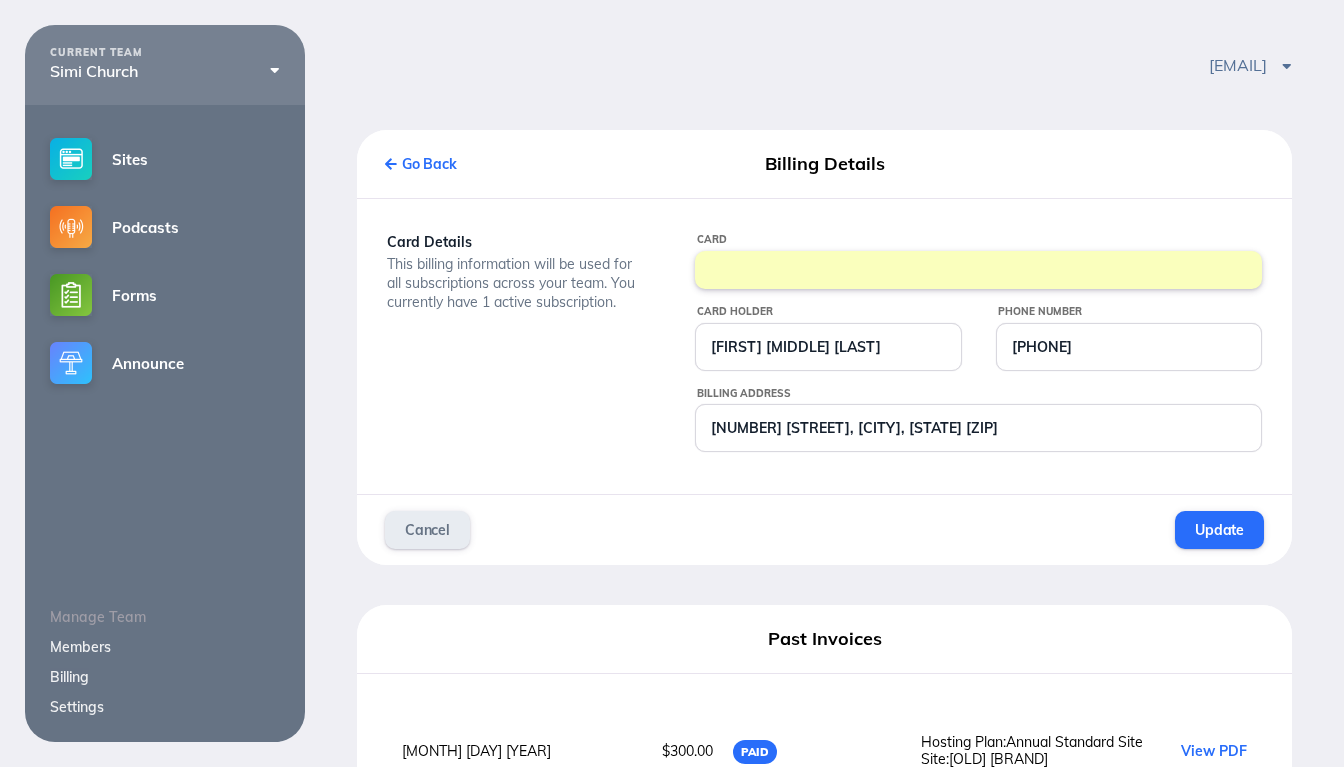 type on "6162 Neddy Ave, Woodland Hills, CA 91367" 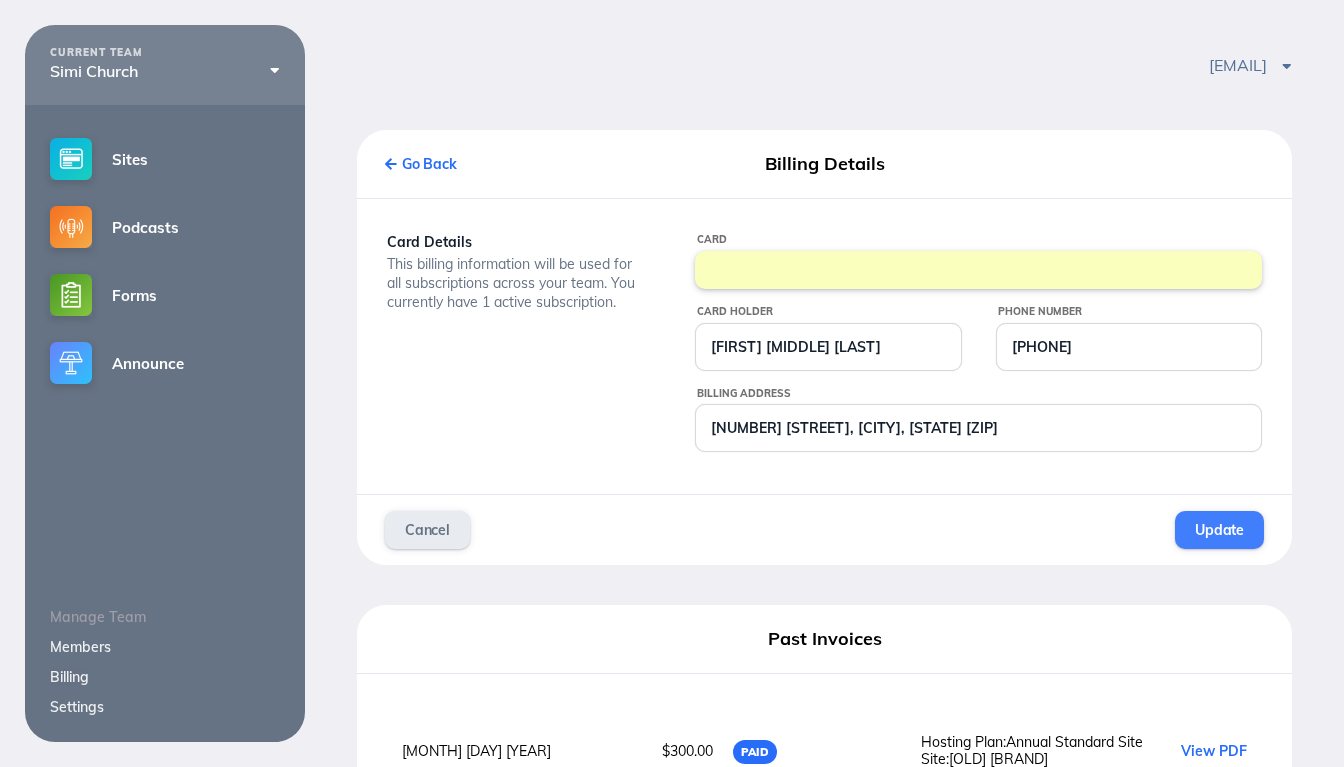 click on "Update" at bounding box center (1219, 530) 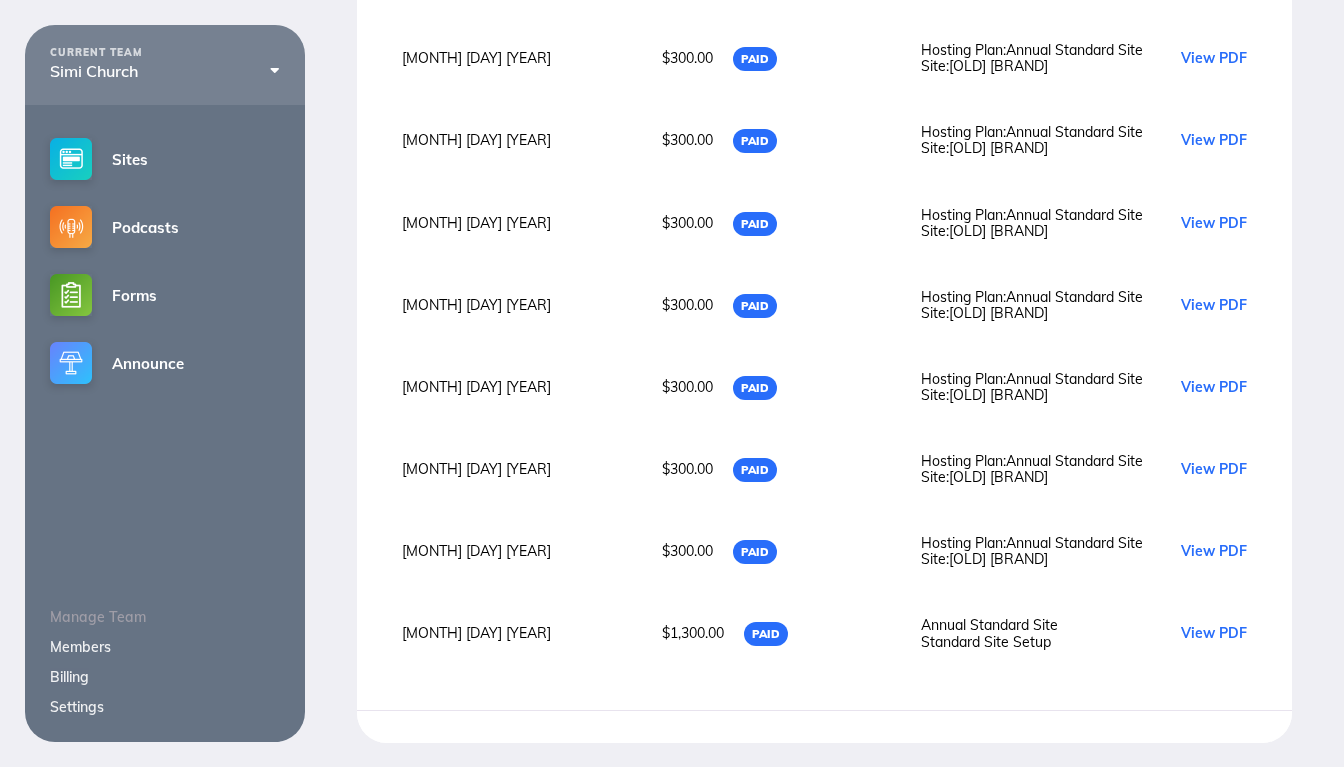 scroll, scrollTop: 0, scrollLeft: 0, axis: both 